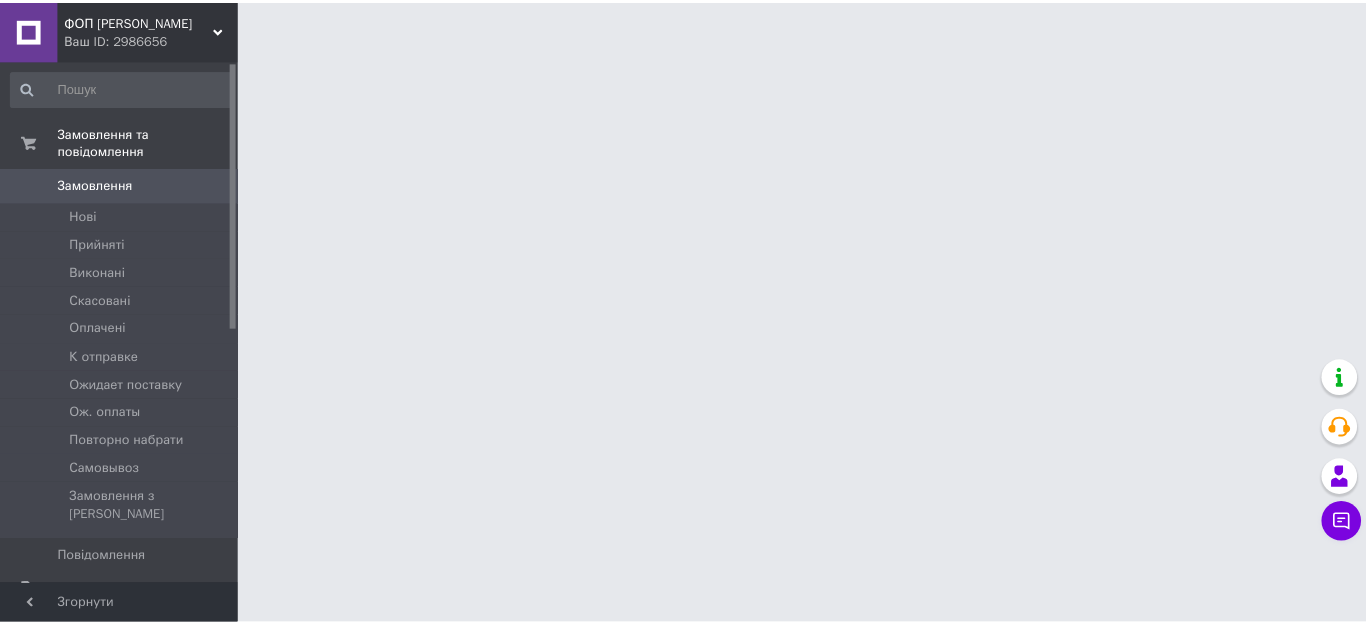 scroll, scrollTop: 0, scrollLeft: 0, axis: both 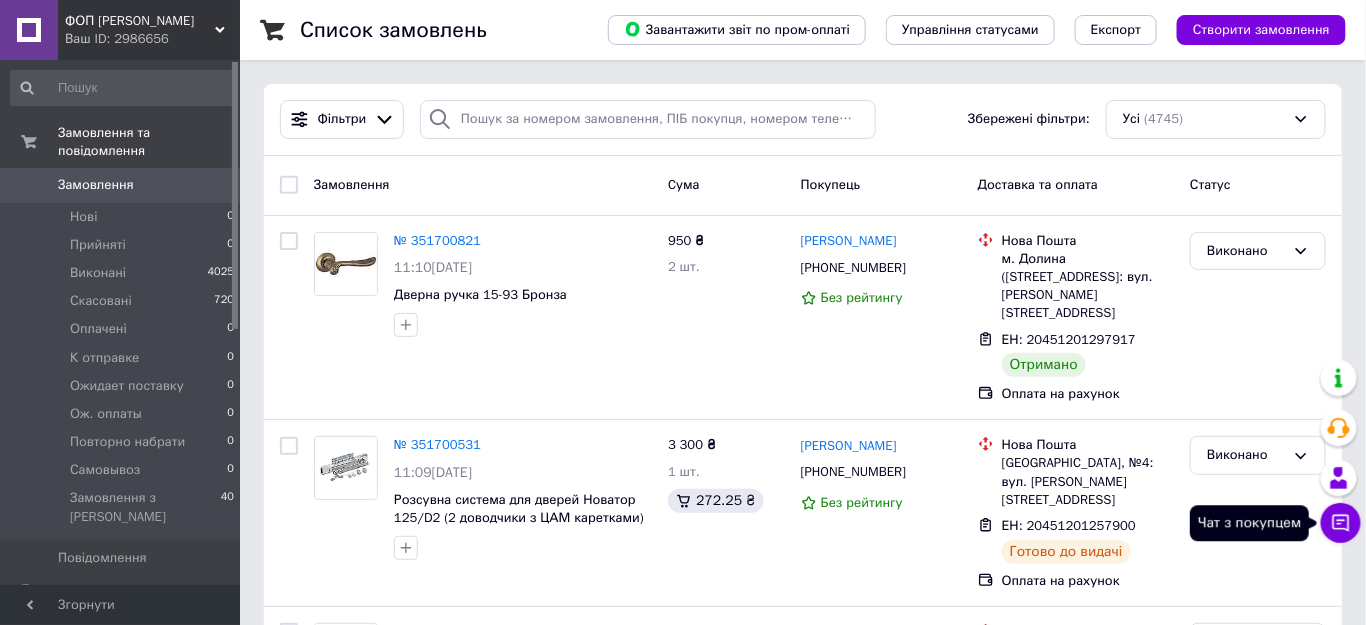 click 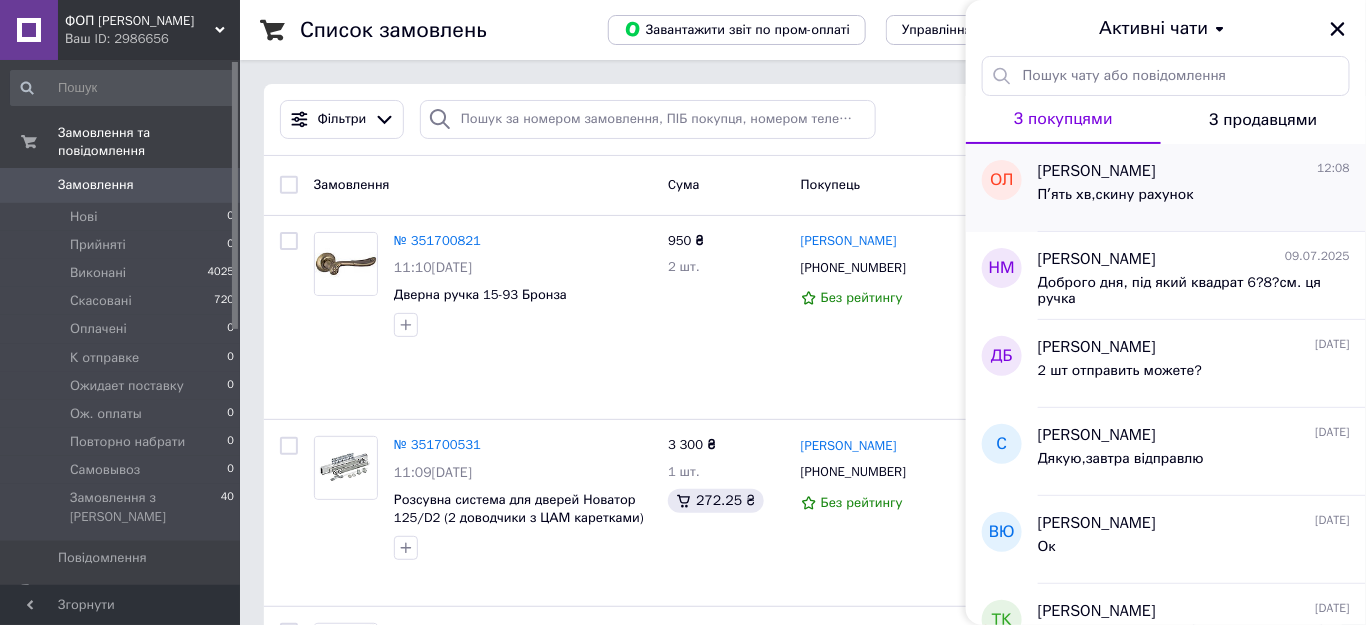 click on "Пʼять хв,скину рахунок" at bounding box center (1116, 195) 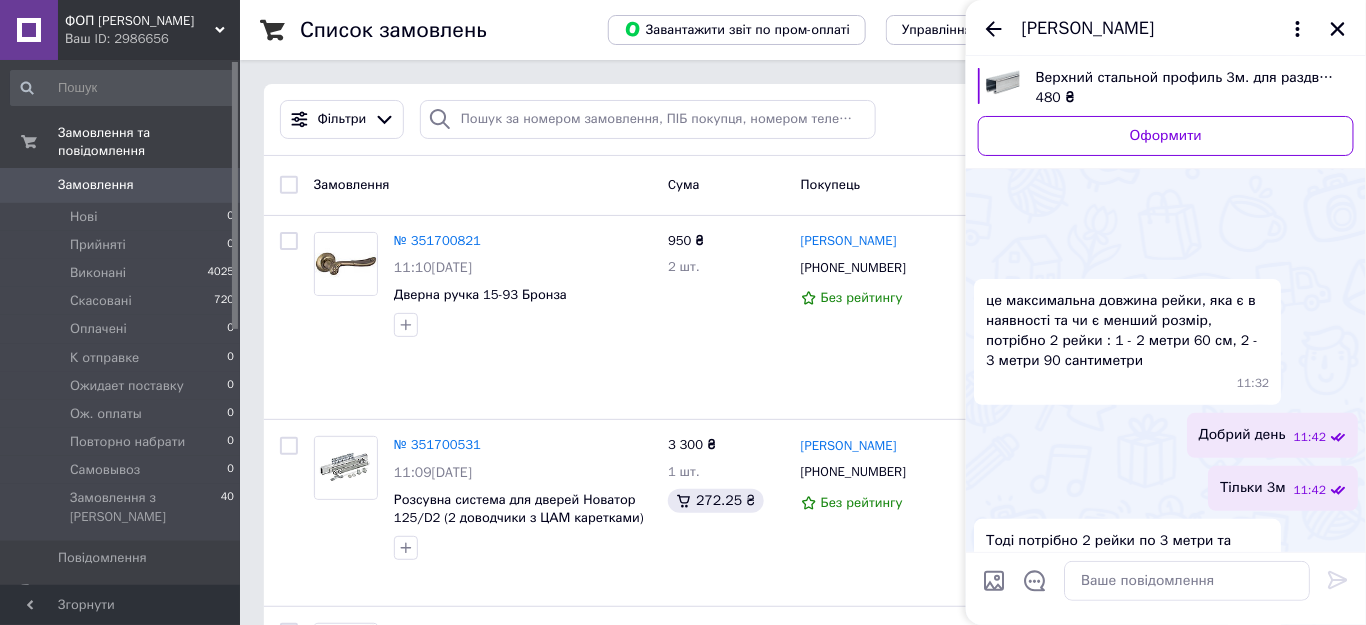scroll, scrollTop: 385, scrollLeft: 0, axis: vertical 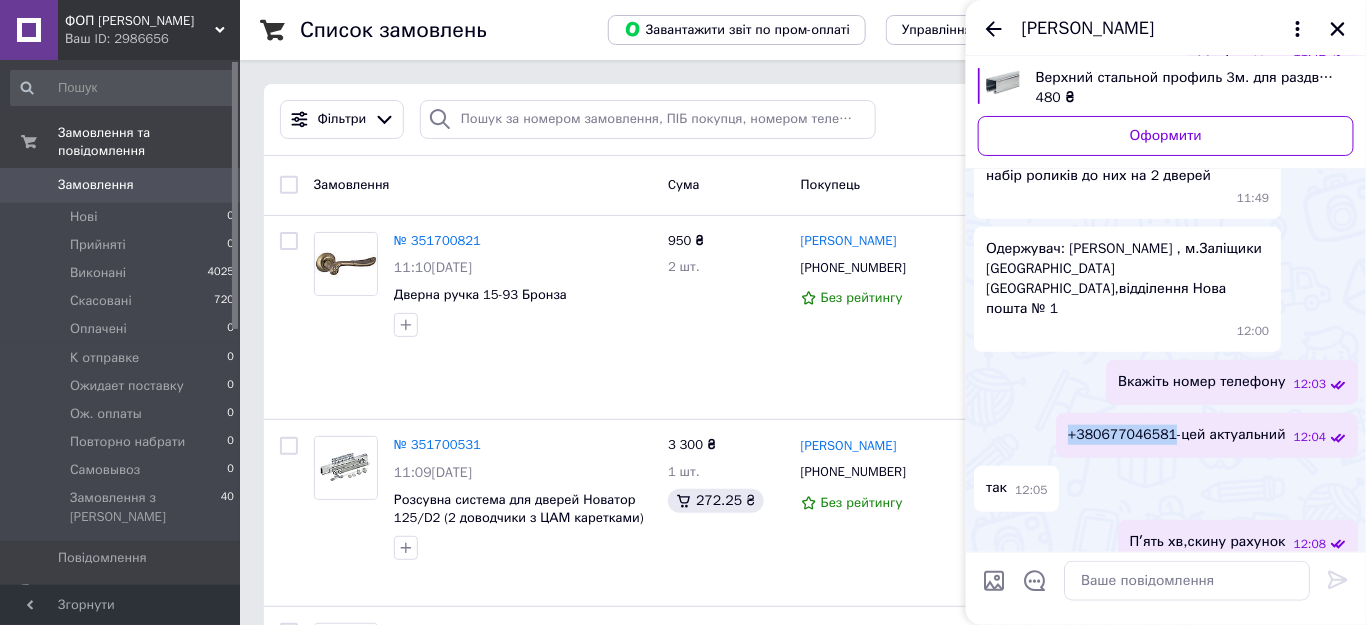 drag, startPoint x: 1088, startPoint y: 416, endPoint x: 1184, endPoint y: 418, distance: 96.02083 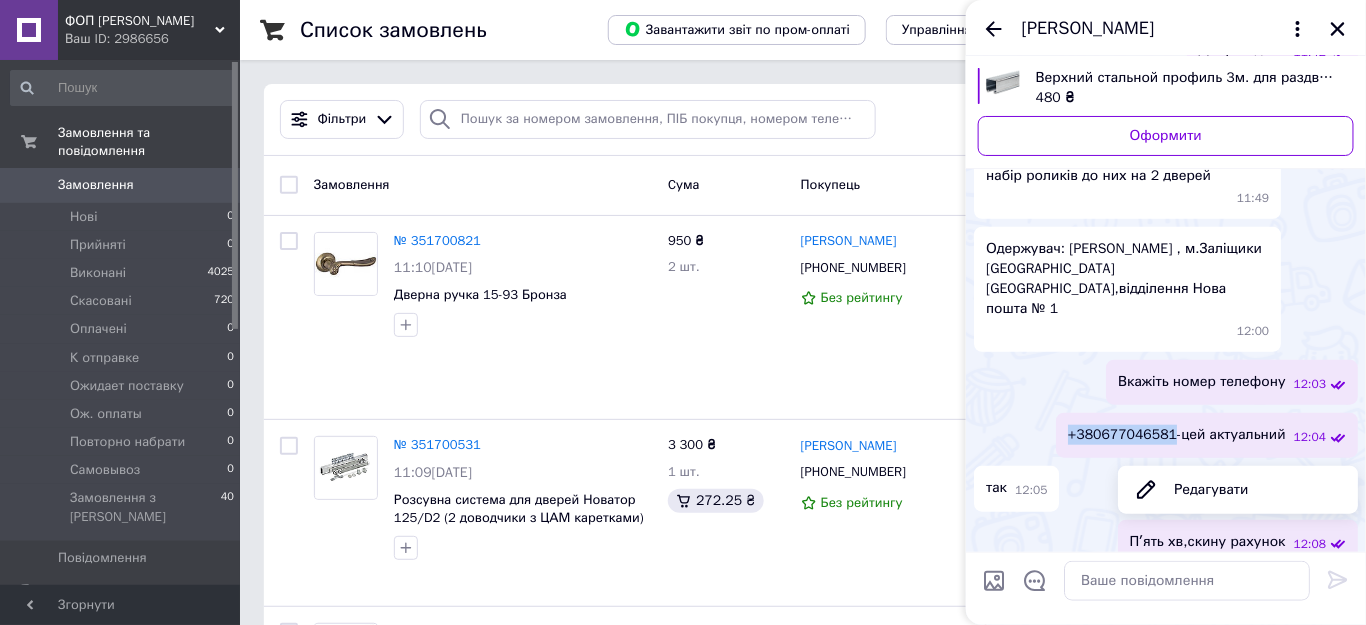 copy on "[PHONE_NUMBER]" 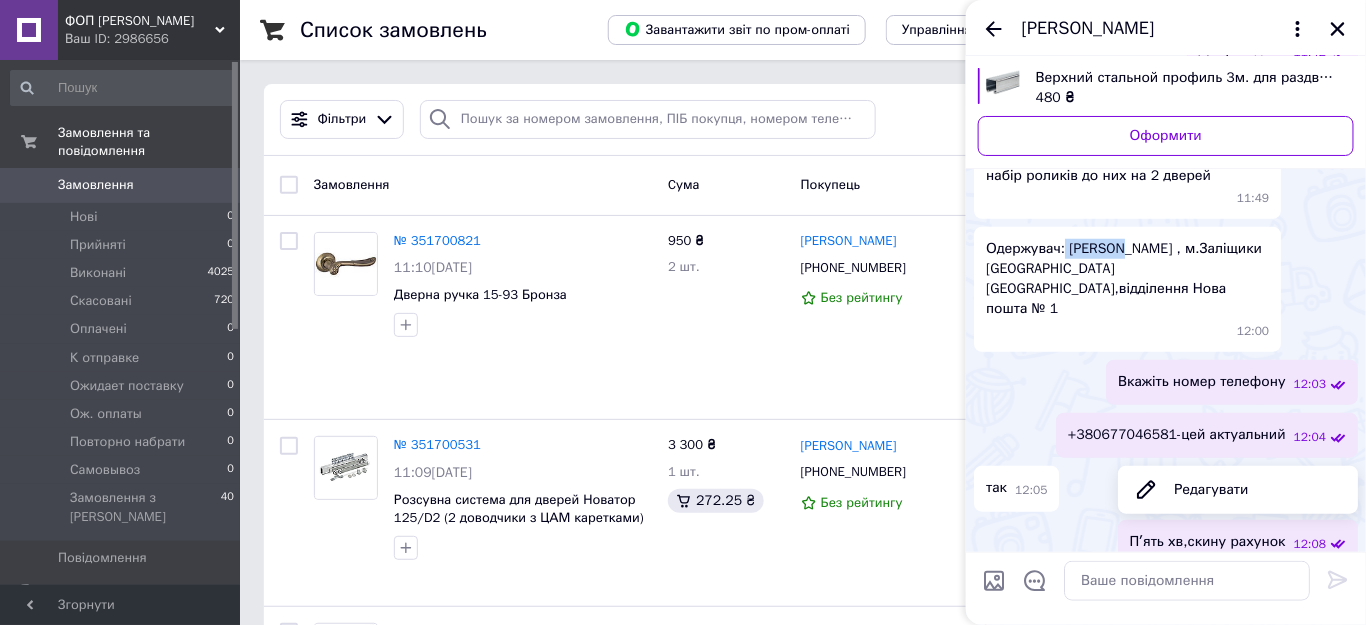 drag, startPoint x: 1063, startPoint y: 243, endPoint x: 1114, endPoint y: 249, distance: 51.351727 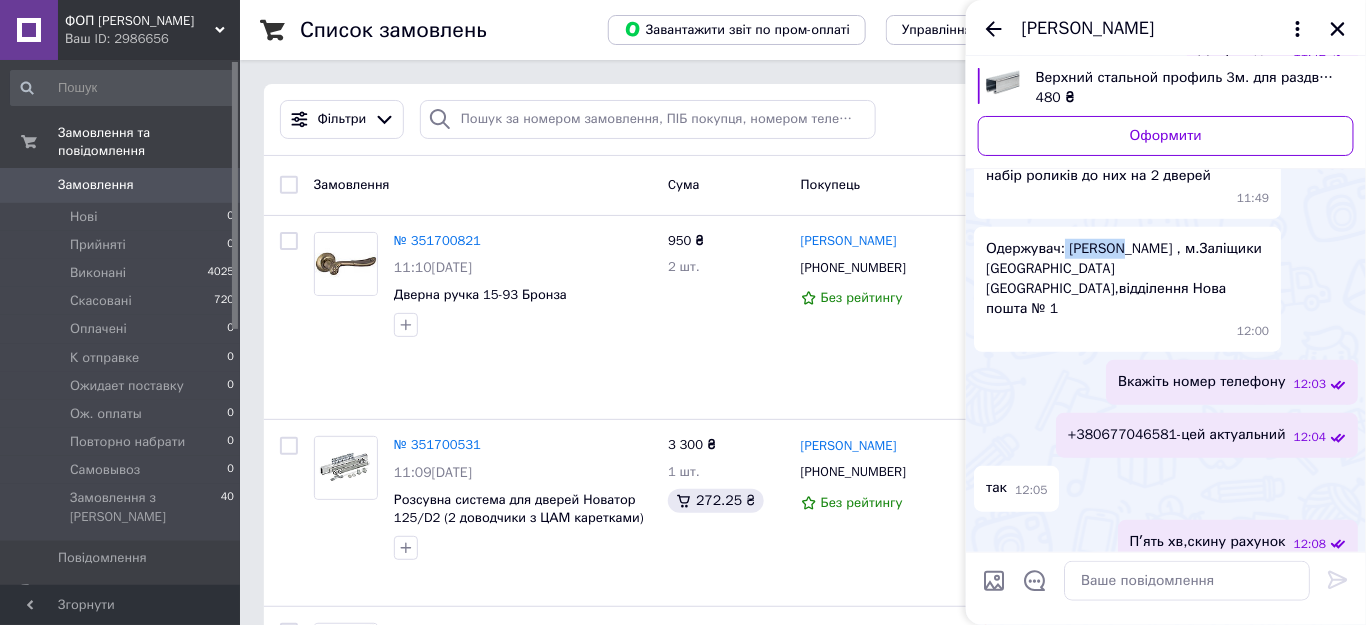 copy on "[PERSON_NAME]" 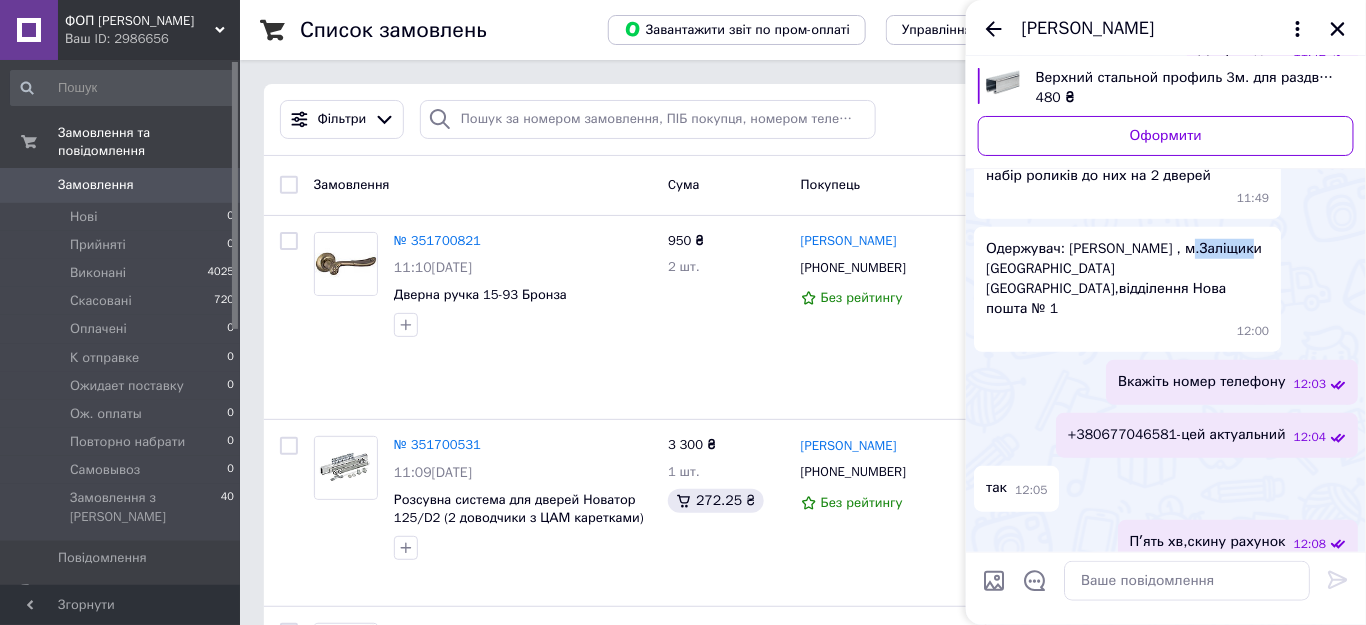 drag, startPoint x: 1177, startPoint y: 247, endPoint x: 1233, endPoint y: 247, distance: 56 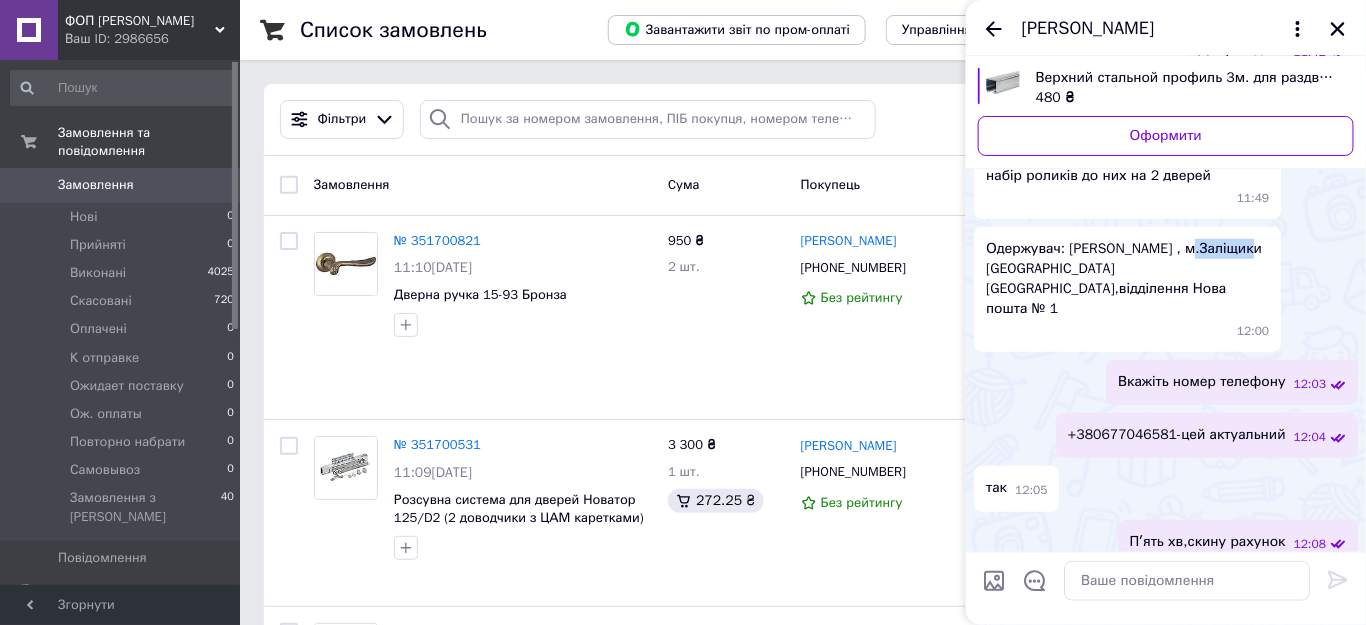 copy on "Заліщики" 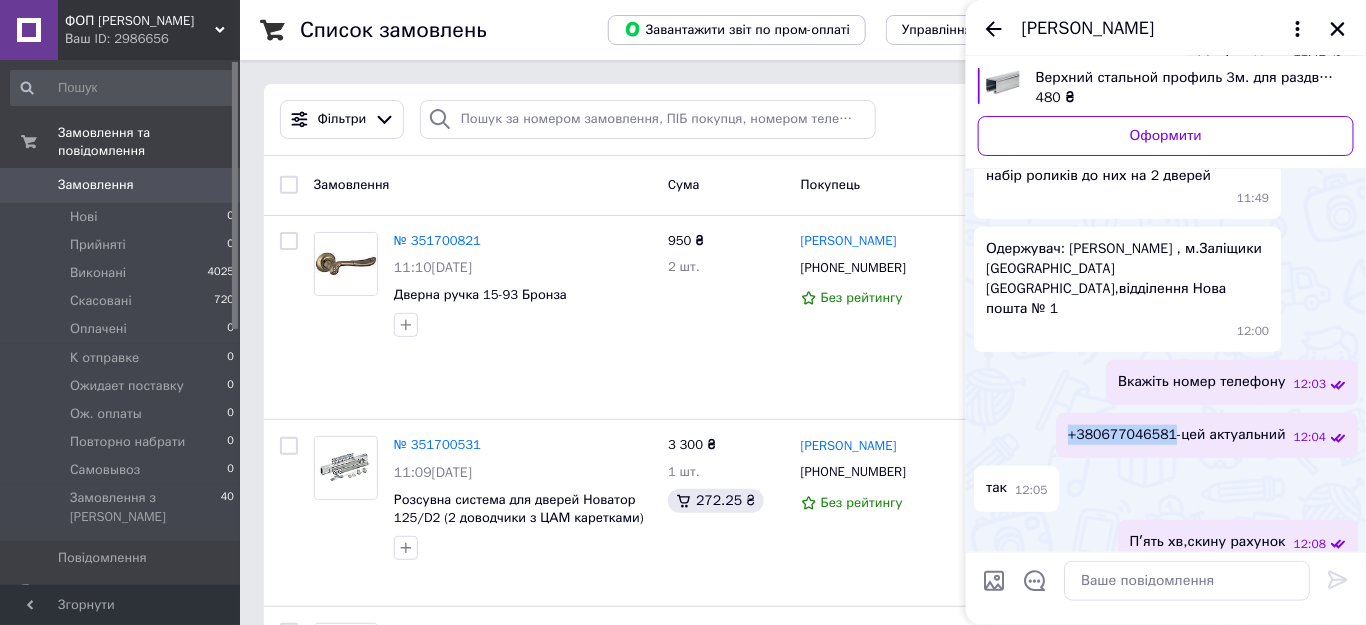 drag, startPoint x: 1085, startPoint y: 413, endPoint x: 1167, endPoint y: 407, distance: 82.219215 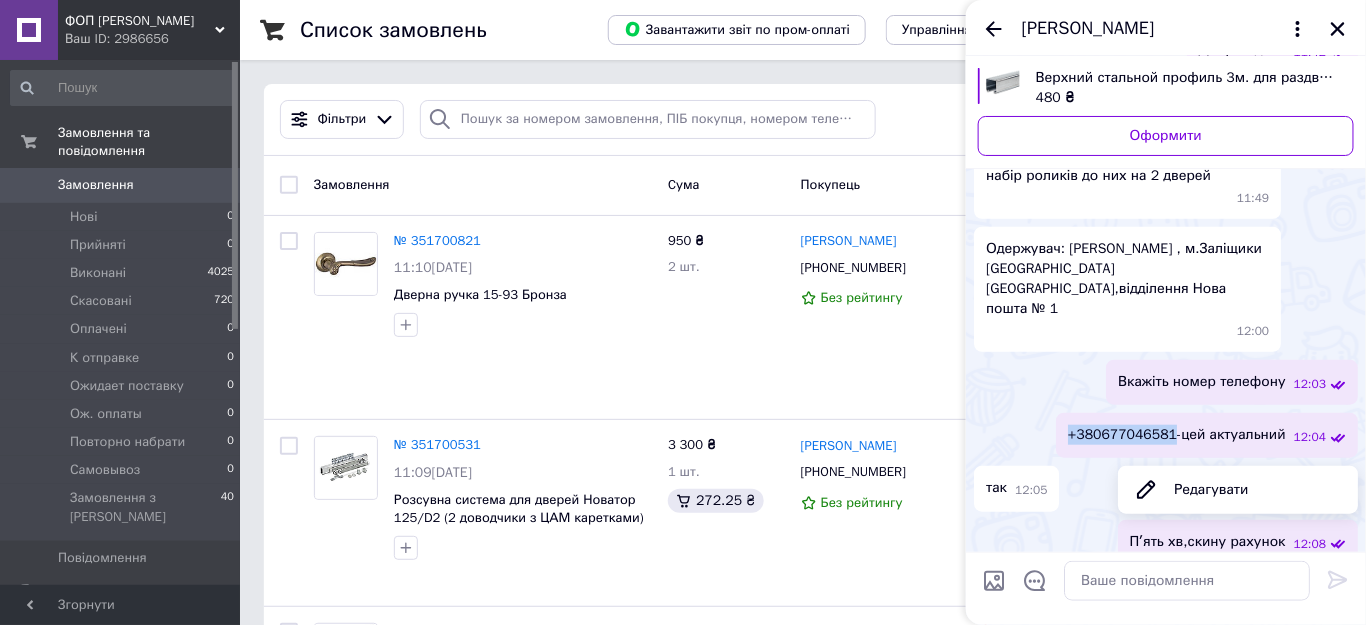 copy on "[PHONE_NUMBER]" 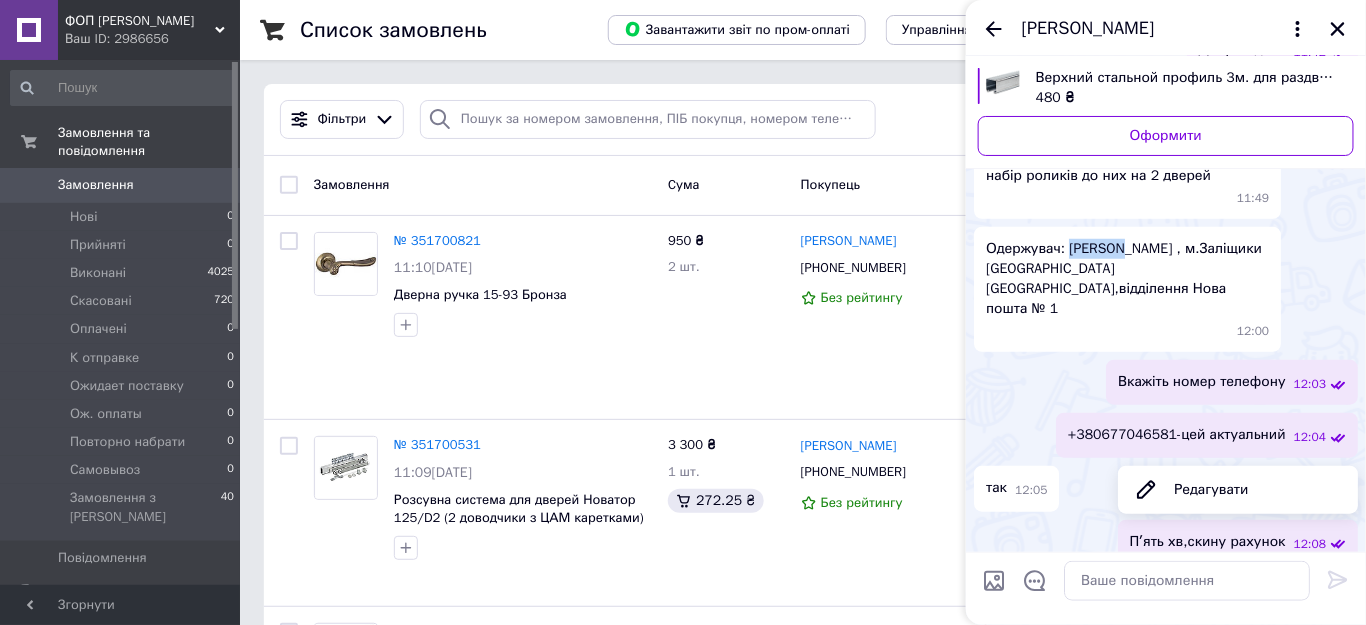 drag, startPoint x: 1067, startPoint y: 244, endPoint x: 1098, endPoint y: 239, distance: 31.400637 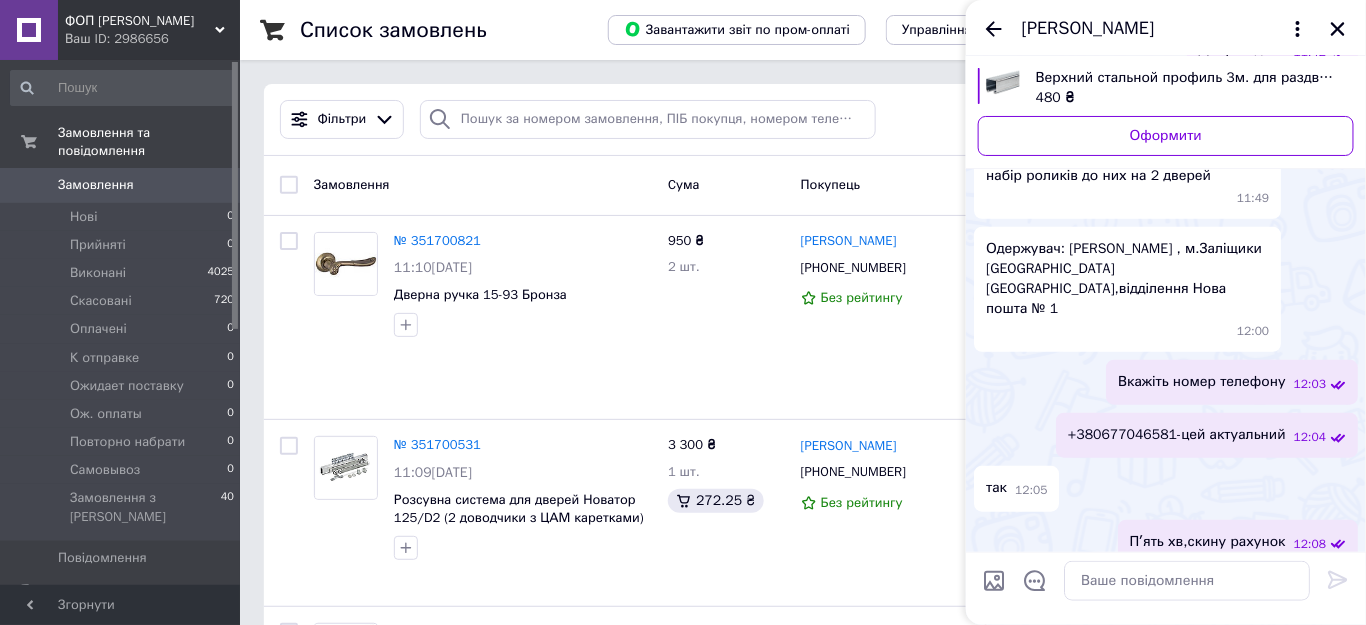 click on "Вкажіть номер телефону 12:03" at bounding box center (1166, 382) 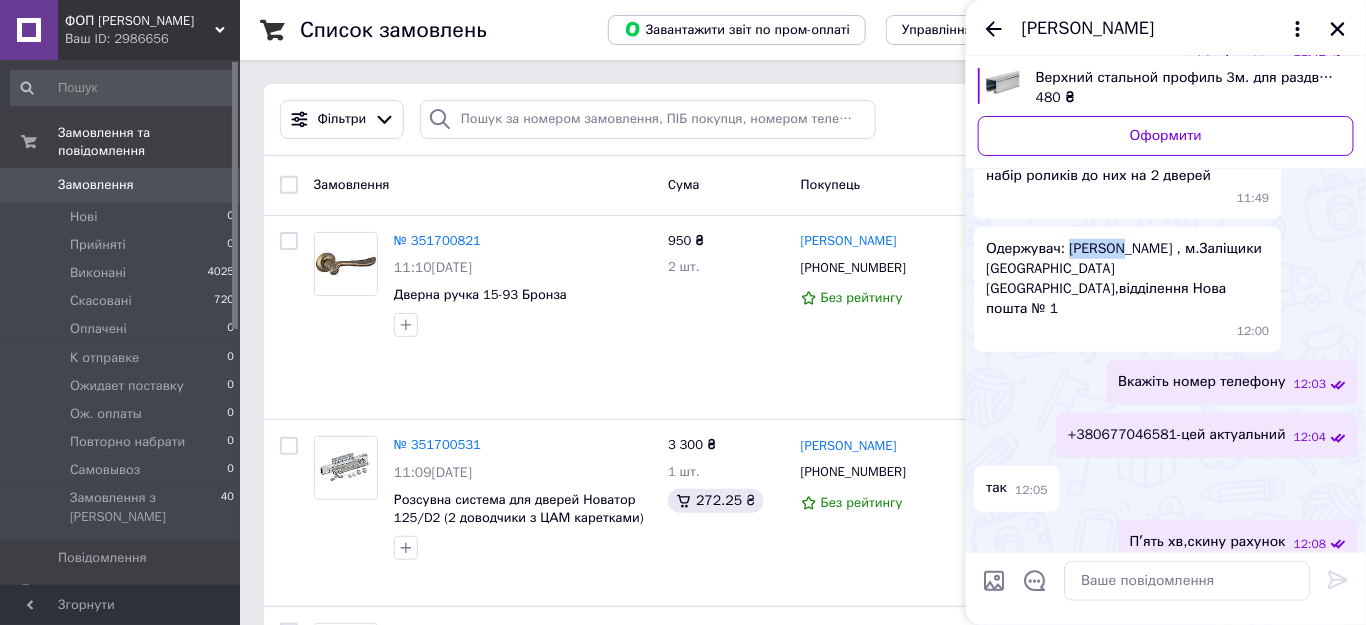drag, startPoint x: 1067, startPoint y: 244, endPoint x: 1107, endPoint y: 242, distance: 40.04997 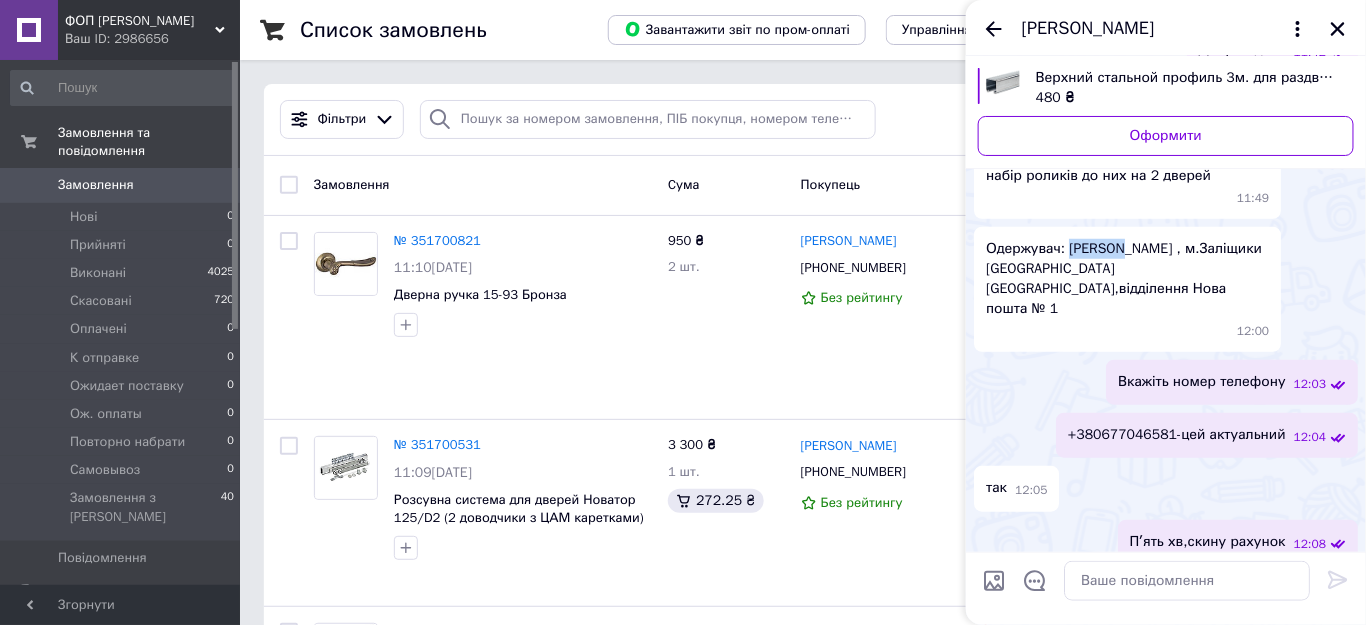 copy on "[PERSON_NAME]" 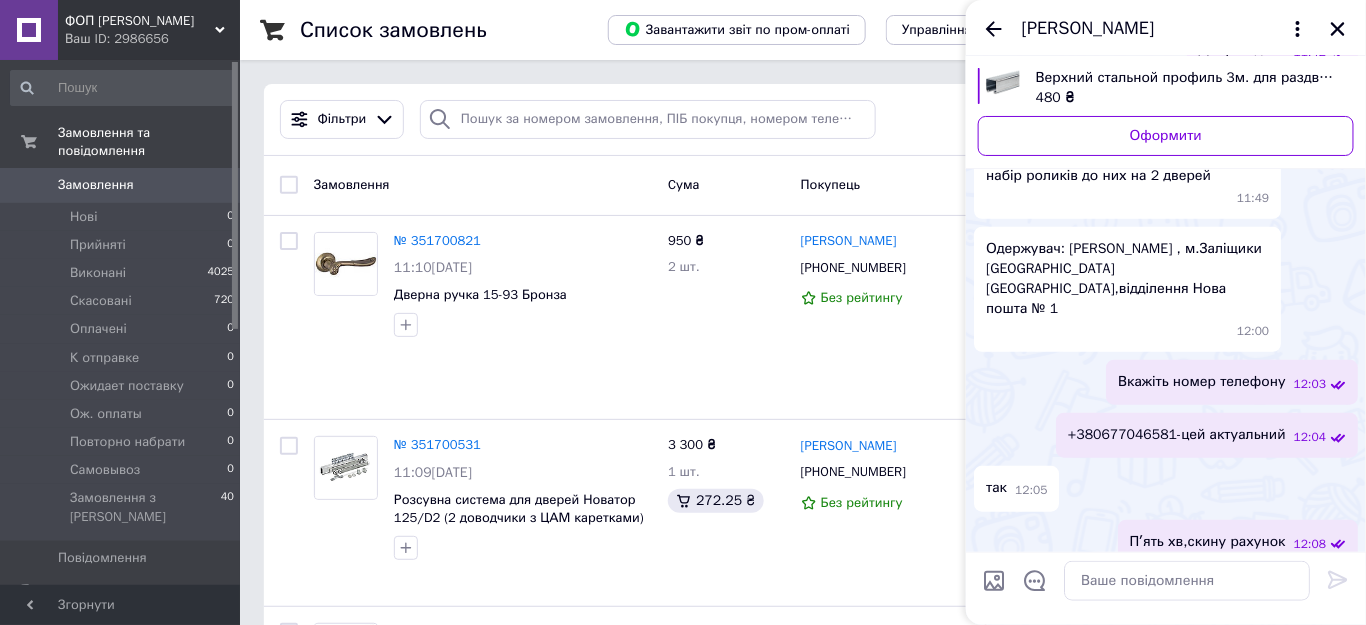 click on "Вкажіть номер телефону 12:03" at bounding box center [1166, 382] 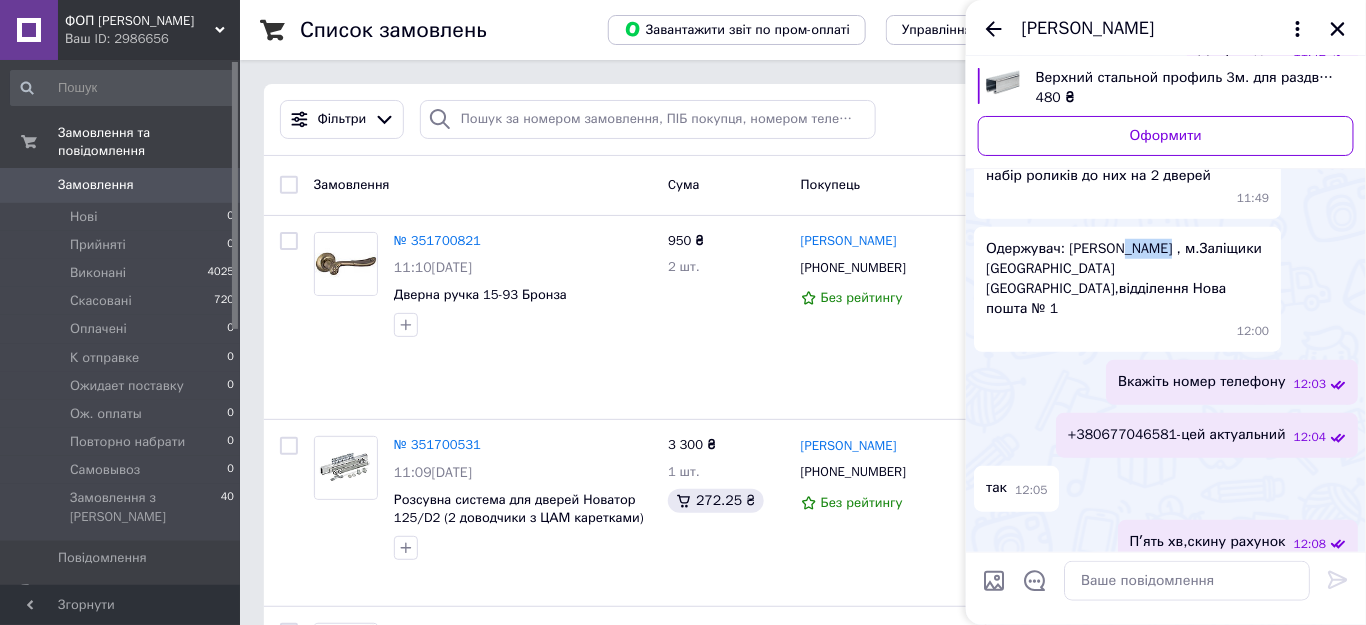 drag, startPoint x: 1119, startPoint y: 247, endPoint x: 1154, endPoint y: 252, distance: 35.35534 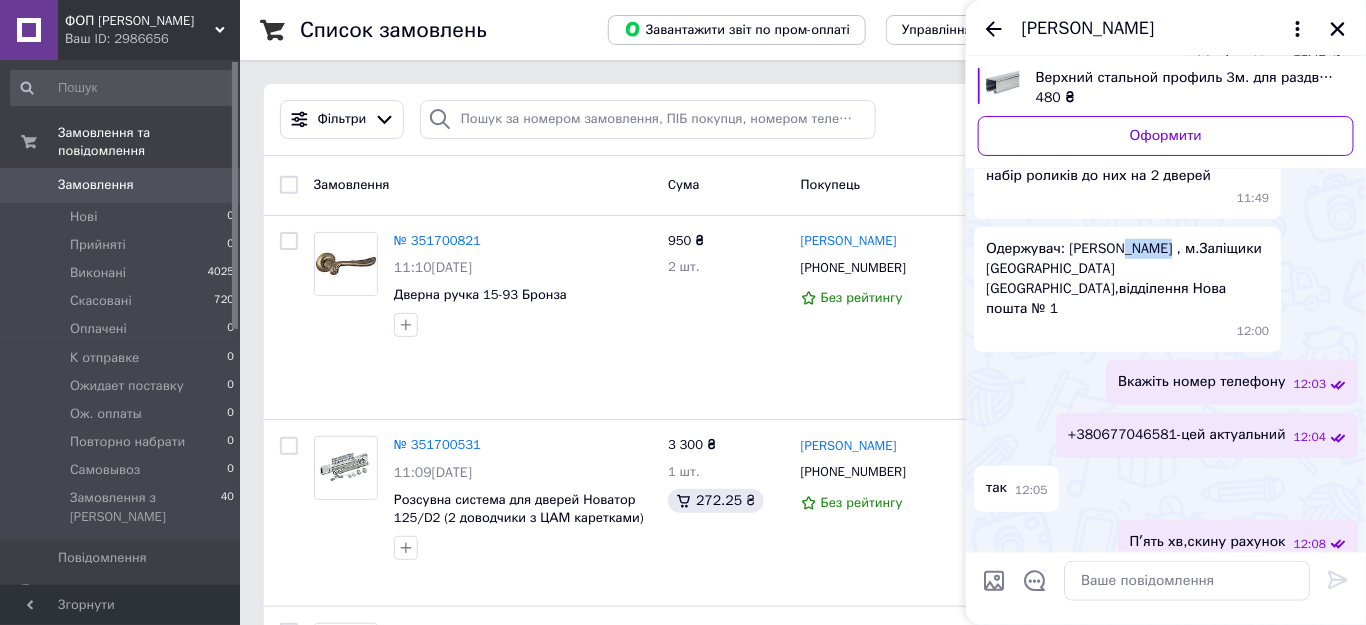 copy on "[PERSON_NAME]" 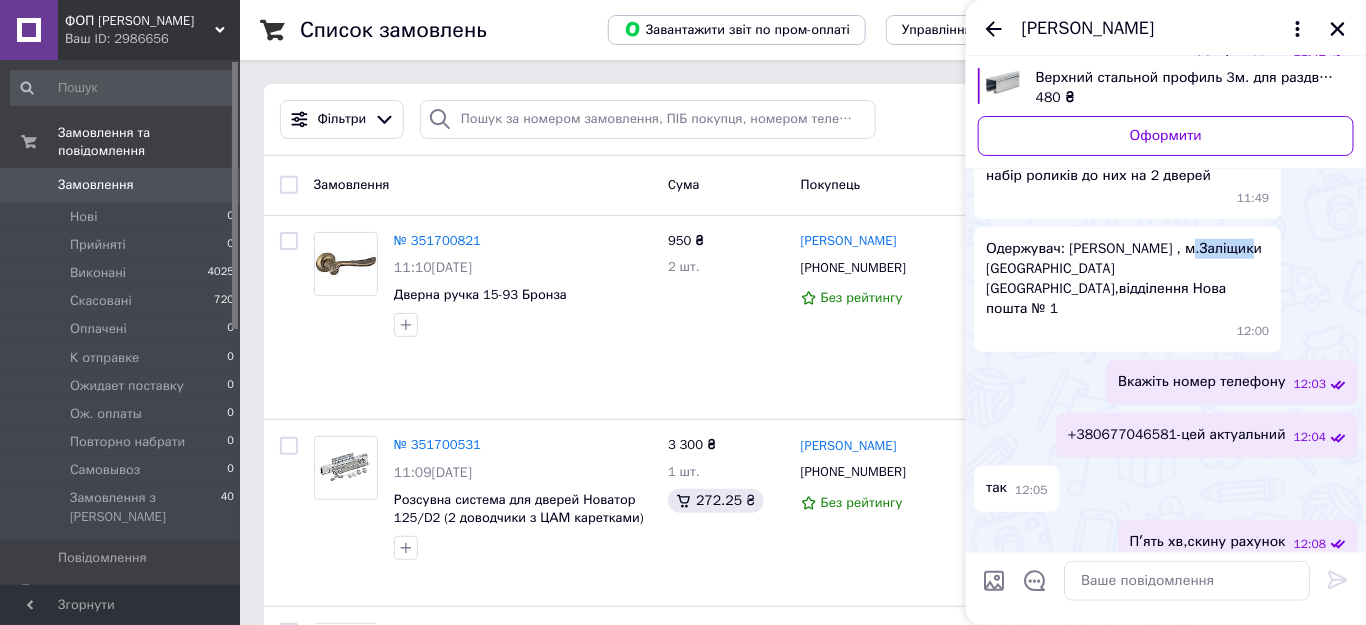drag, startPoint x: 1176, startPoint y: 242, endPoint x: 1240, endPoint y: 252, distance: 64.77654 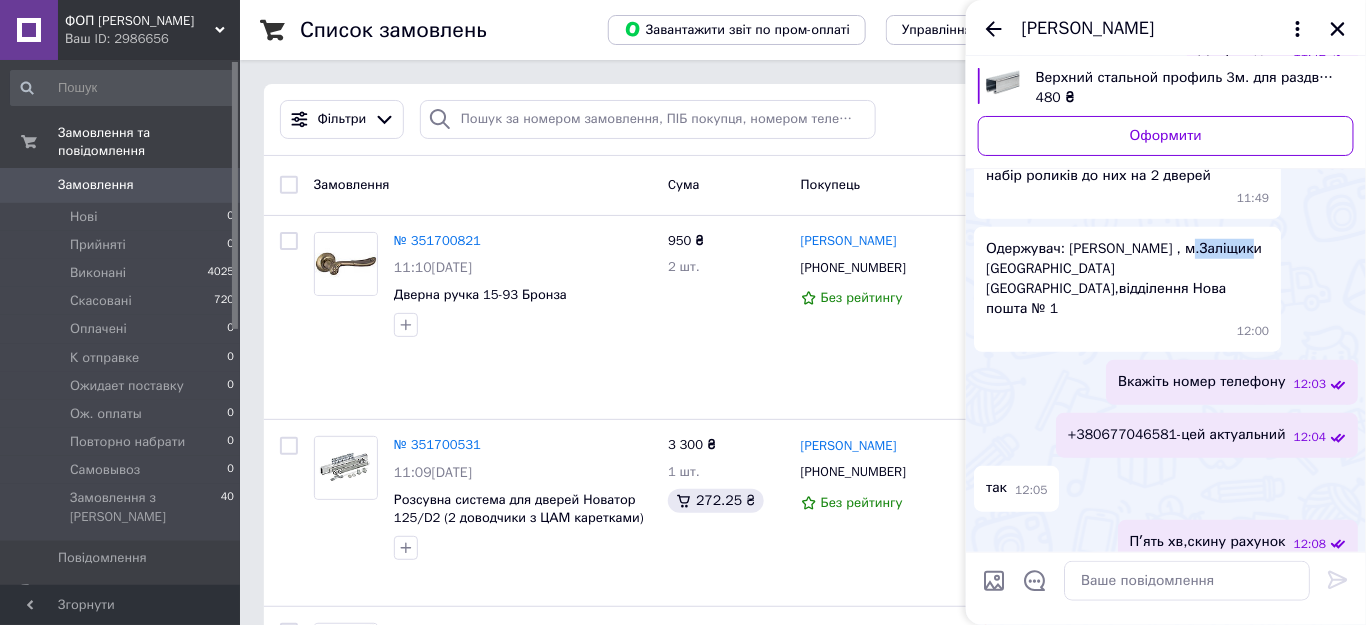 copy on "Заліщики" 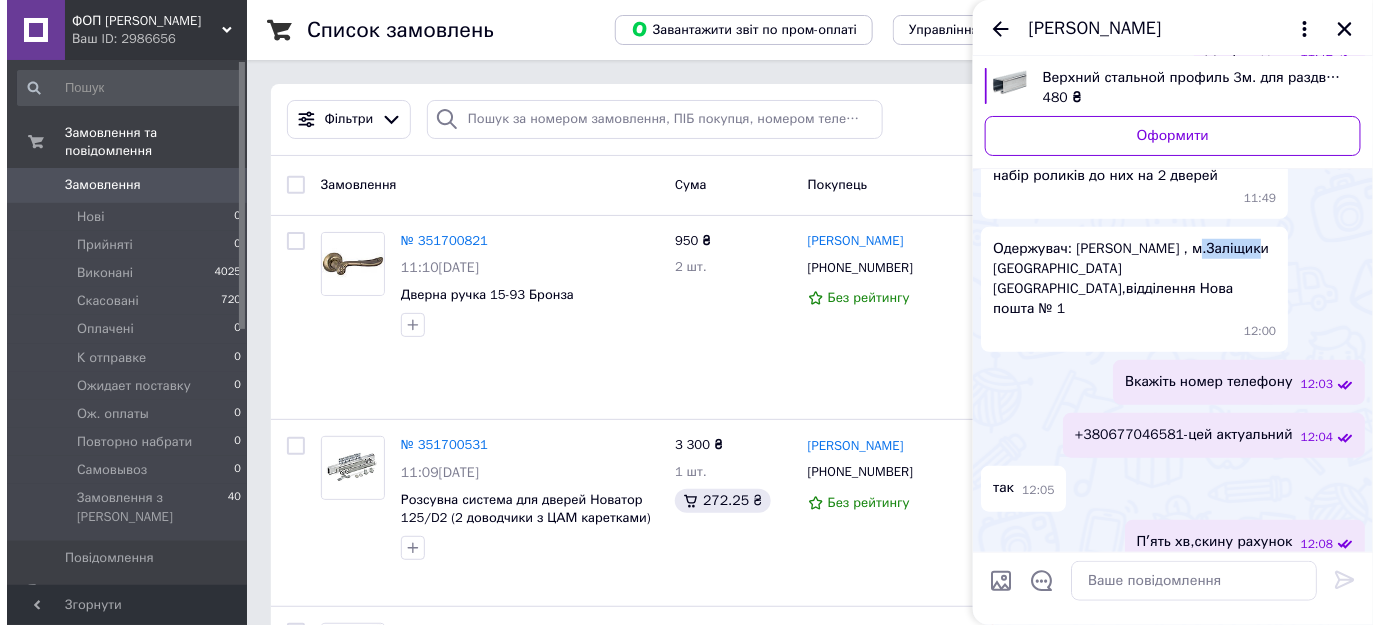scroll, scrollTop: 454, scrollLeft: 0, axis: vertical 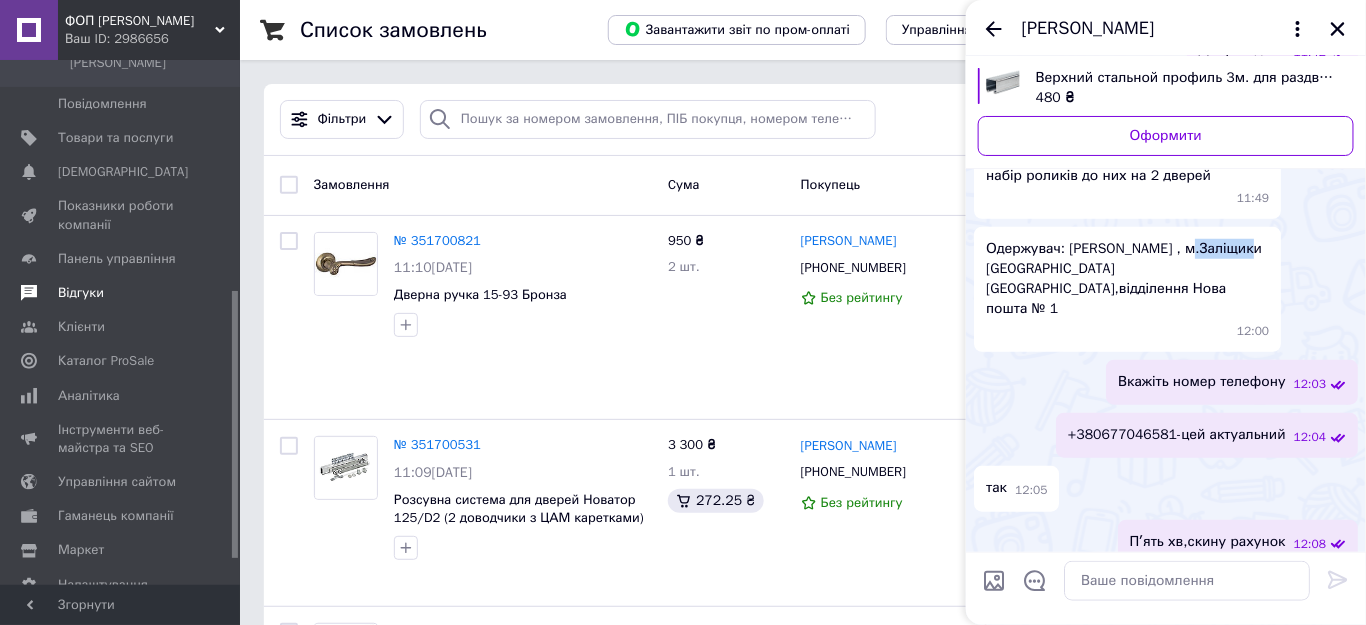 click on "Панель управління" at bounding box center (117, 259) 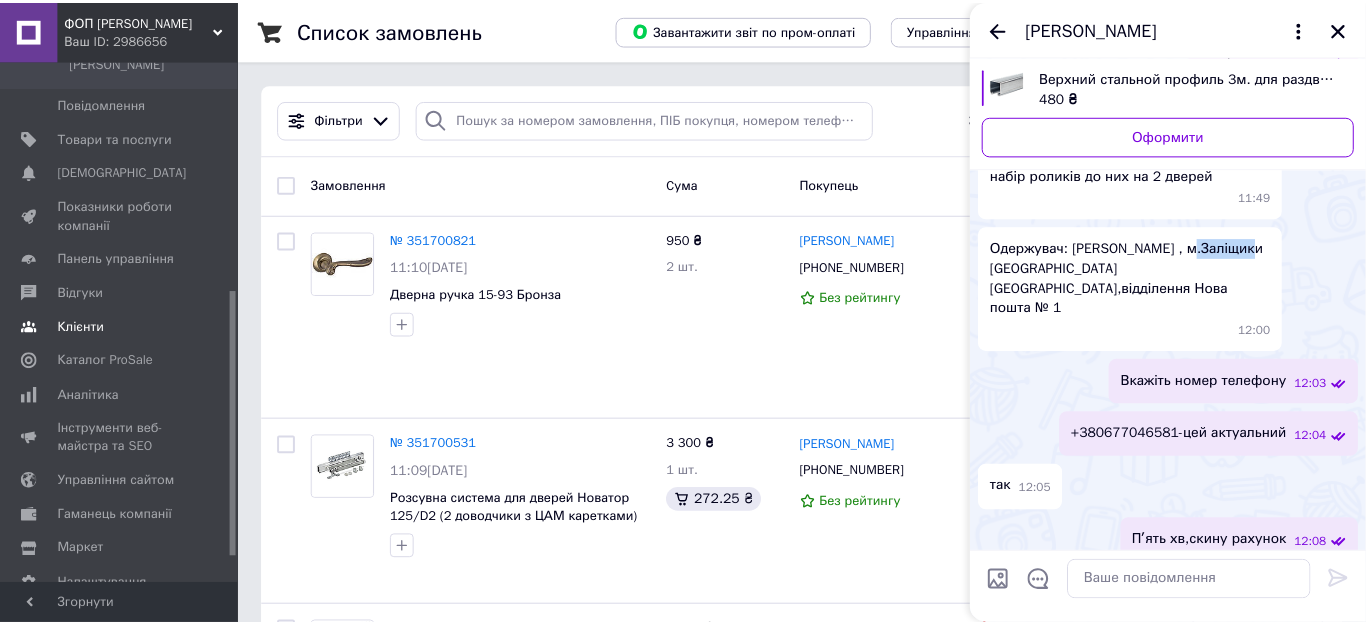 scroll, scrollTop: 202, scrollLeft: 0, axis: vertical 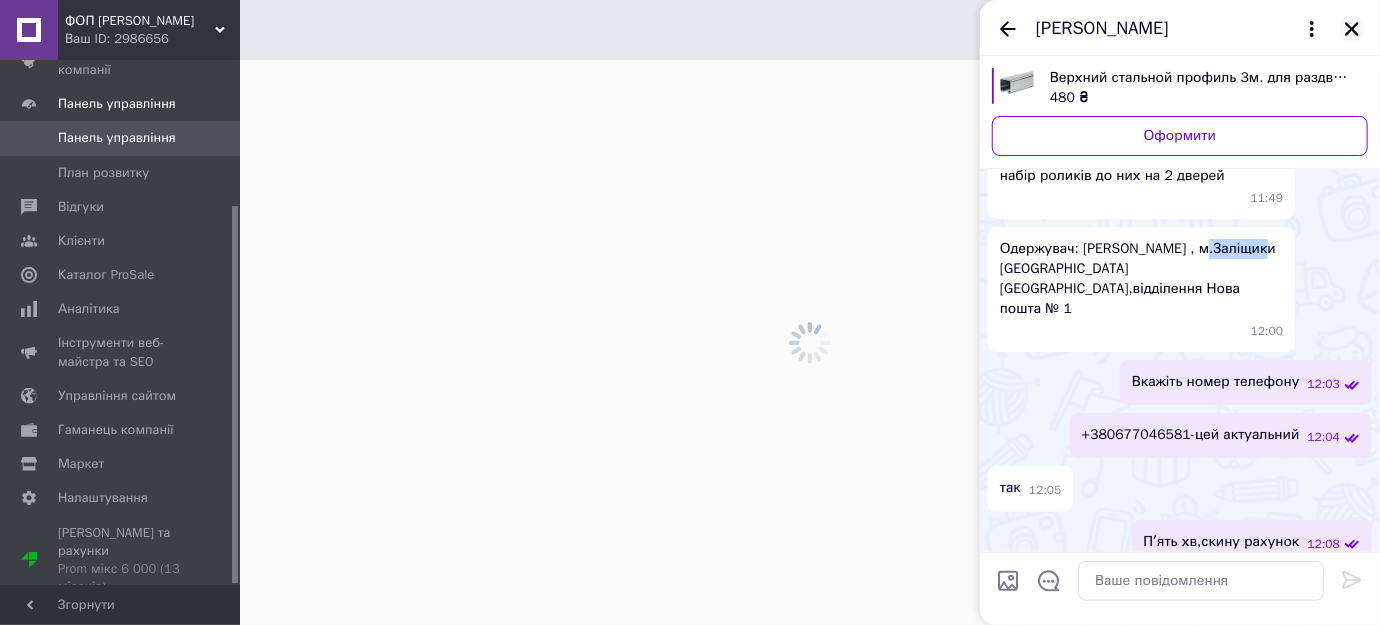 click 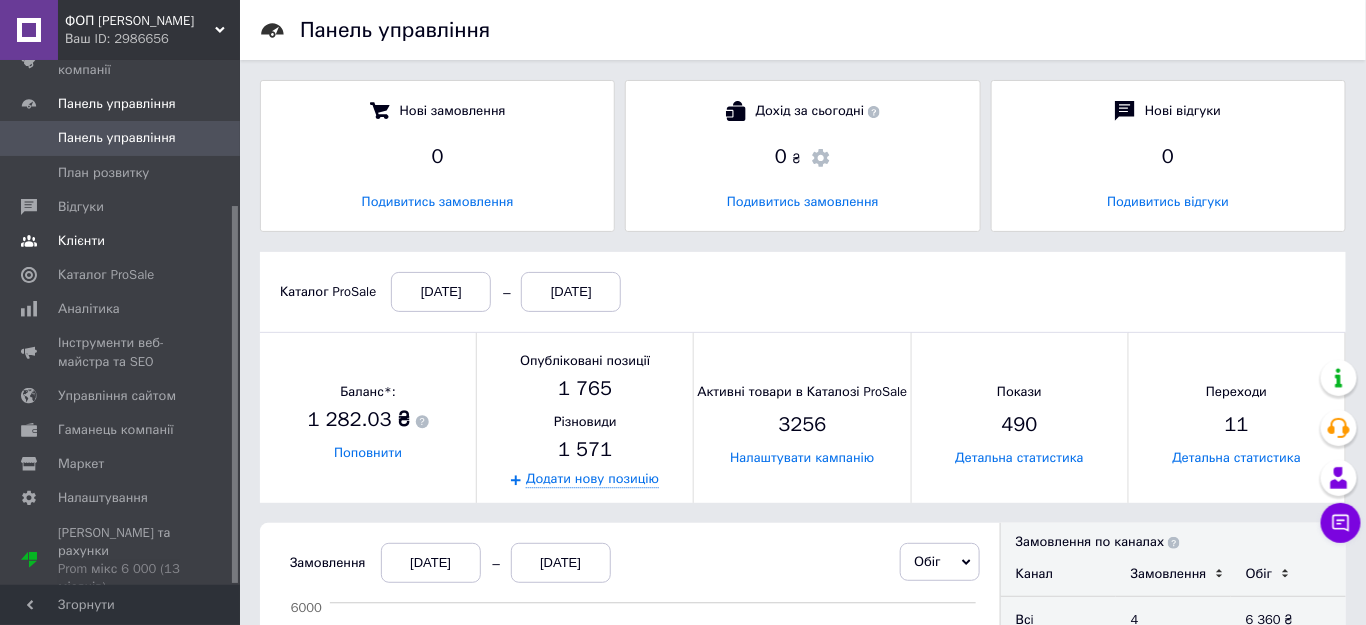 scroll, scrollTop: 9, scrollLeft: 10, axis: both 